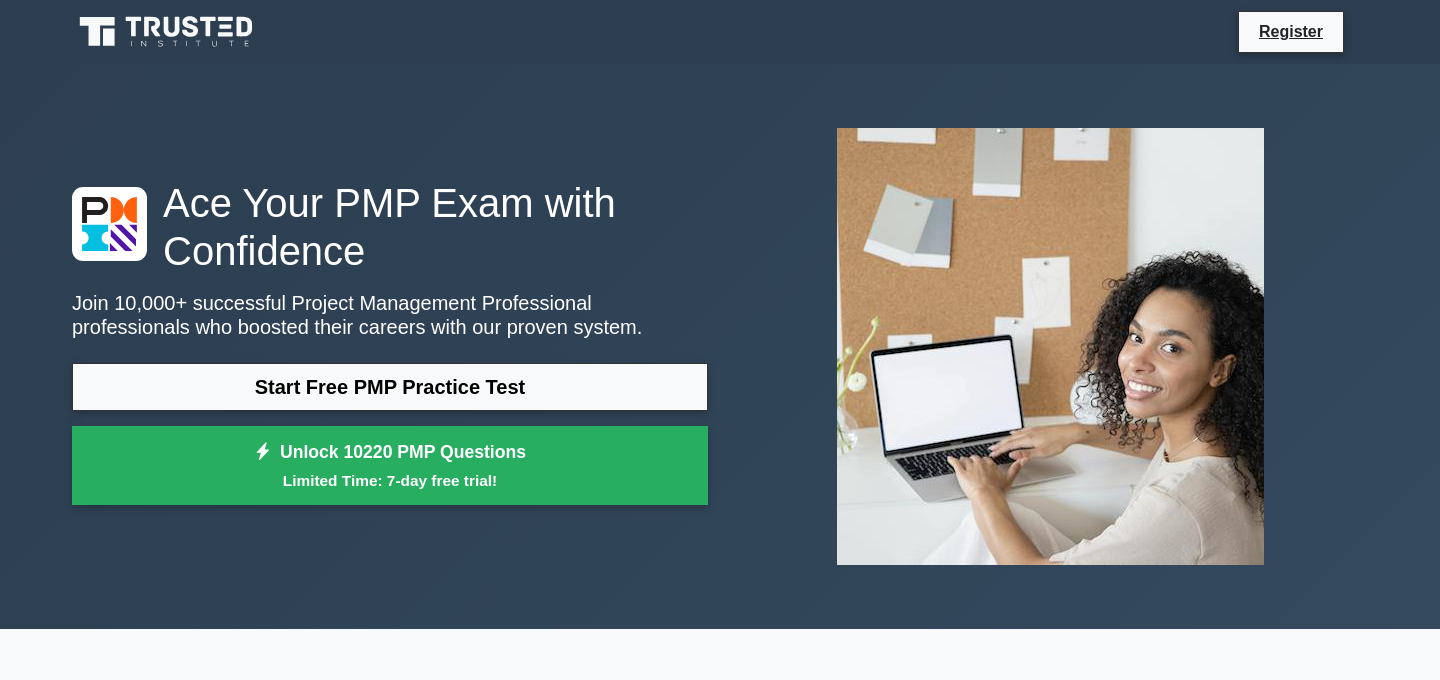 scroll, scrollTop: 0, scrollLeft: 0, axis: both 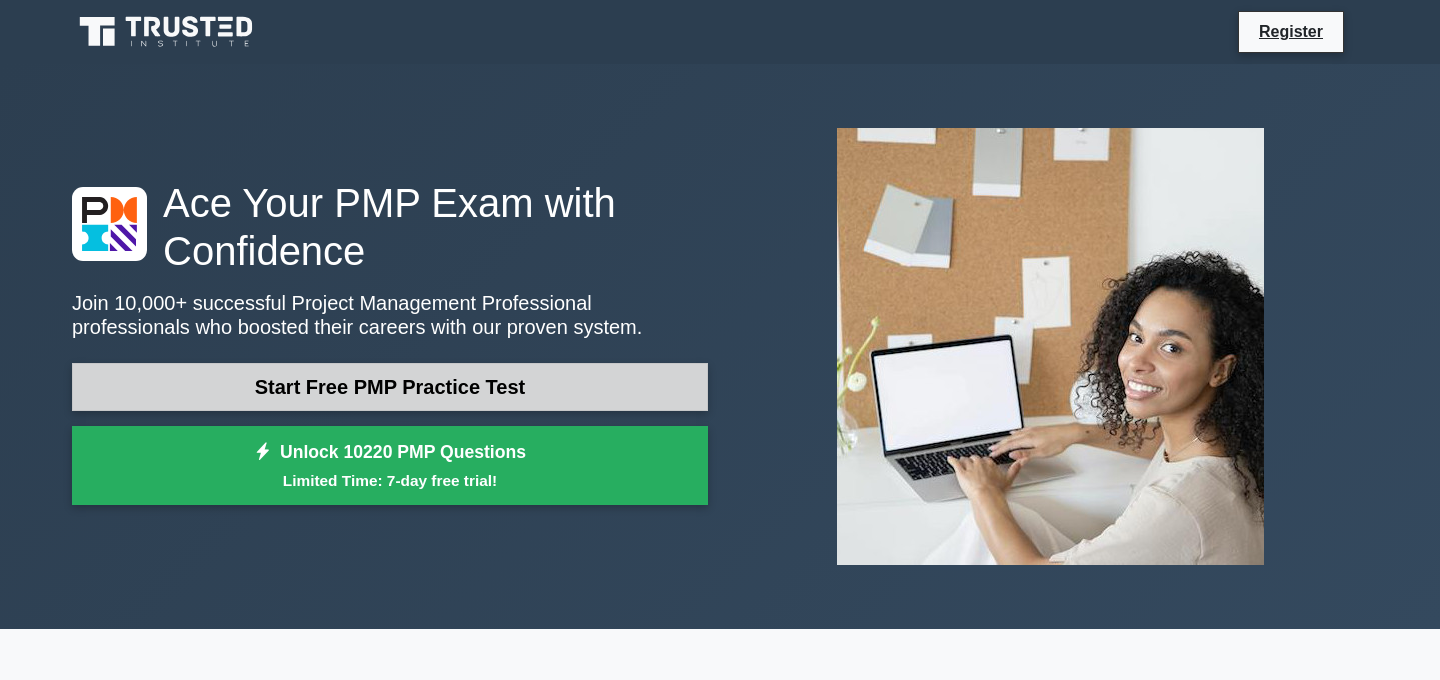 click on "Start Free PMP Practice Test" at bounding box center (390, 387) 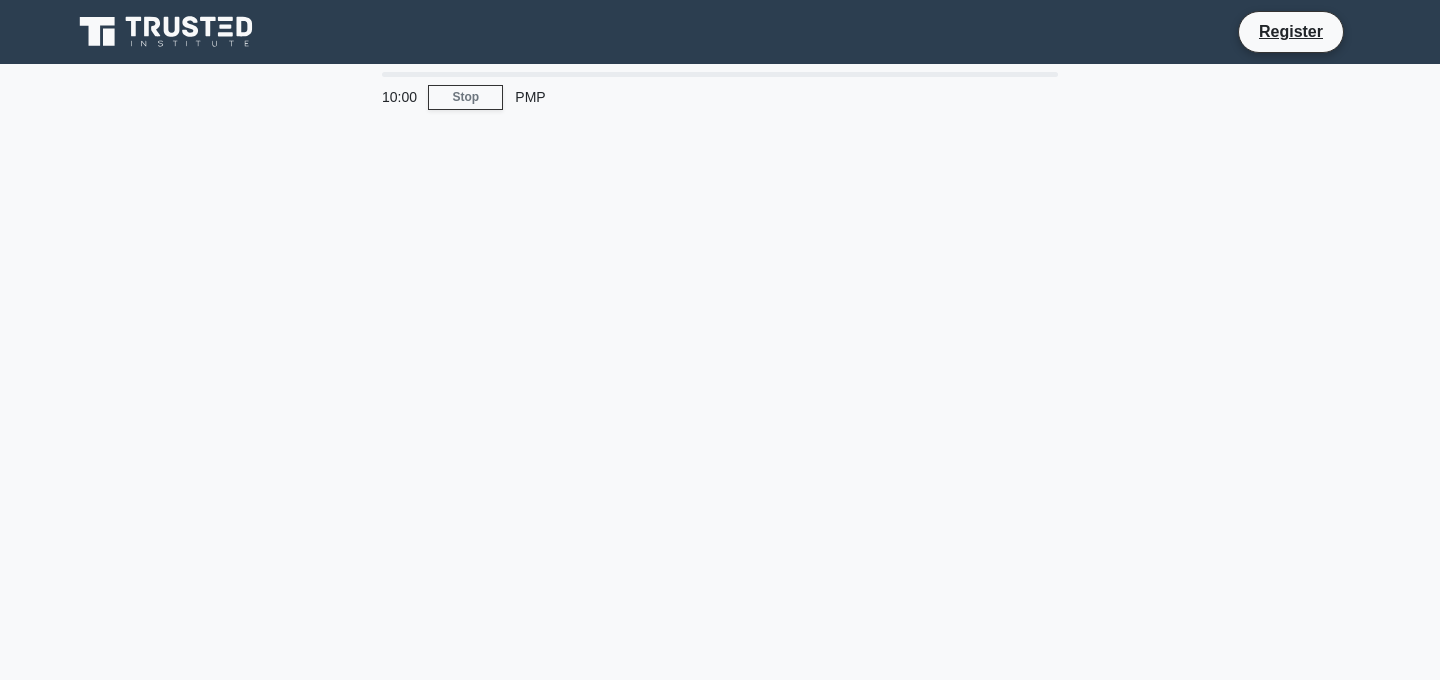 scroll, scrollTop: 0, scrollLeft: 0, axis: both 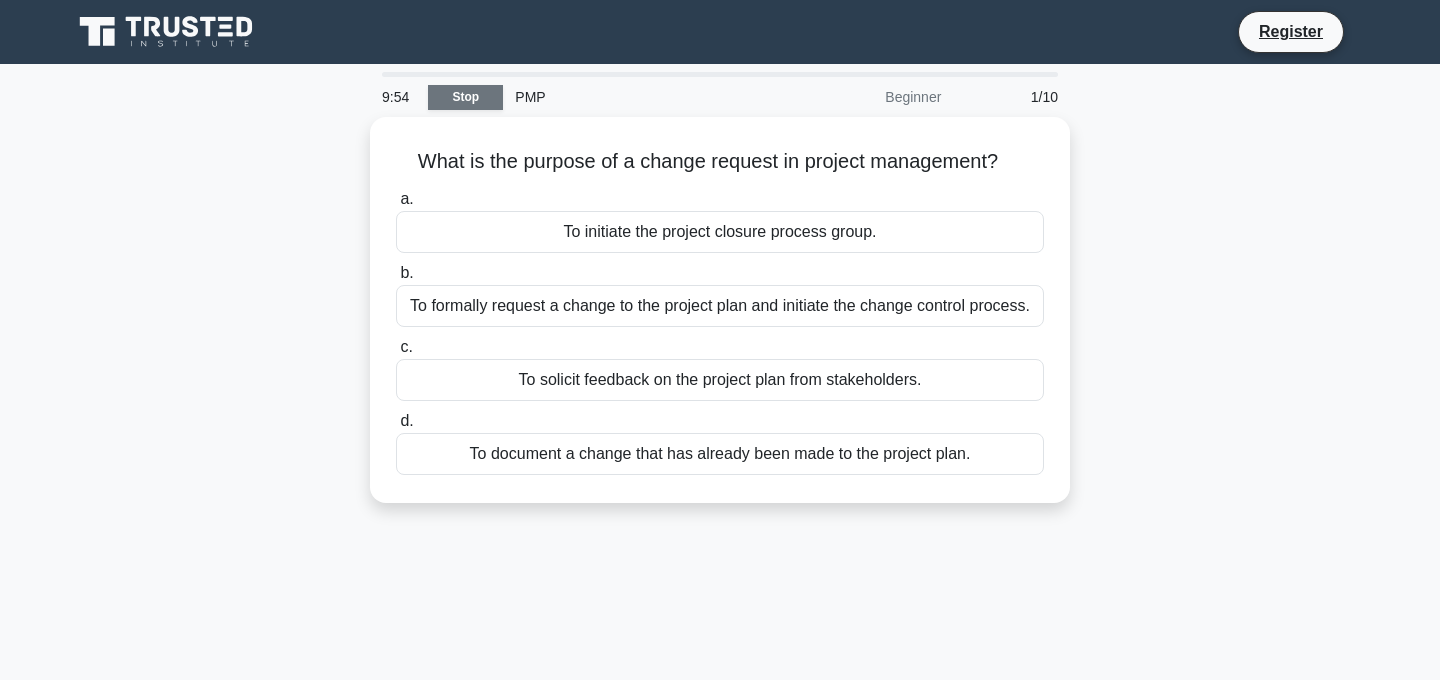 click on "Stop" at bounding box center (465, 97) 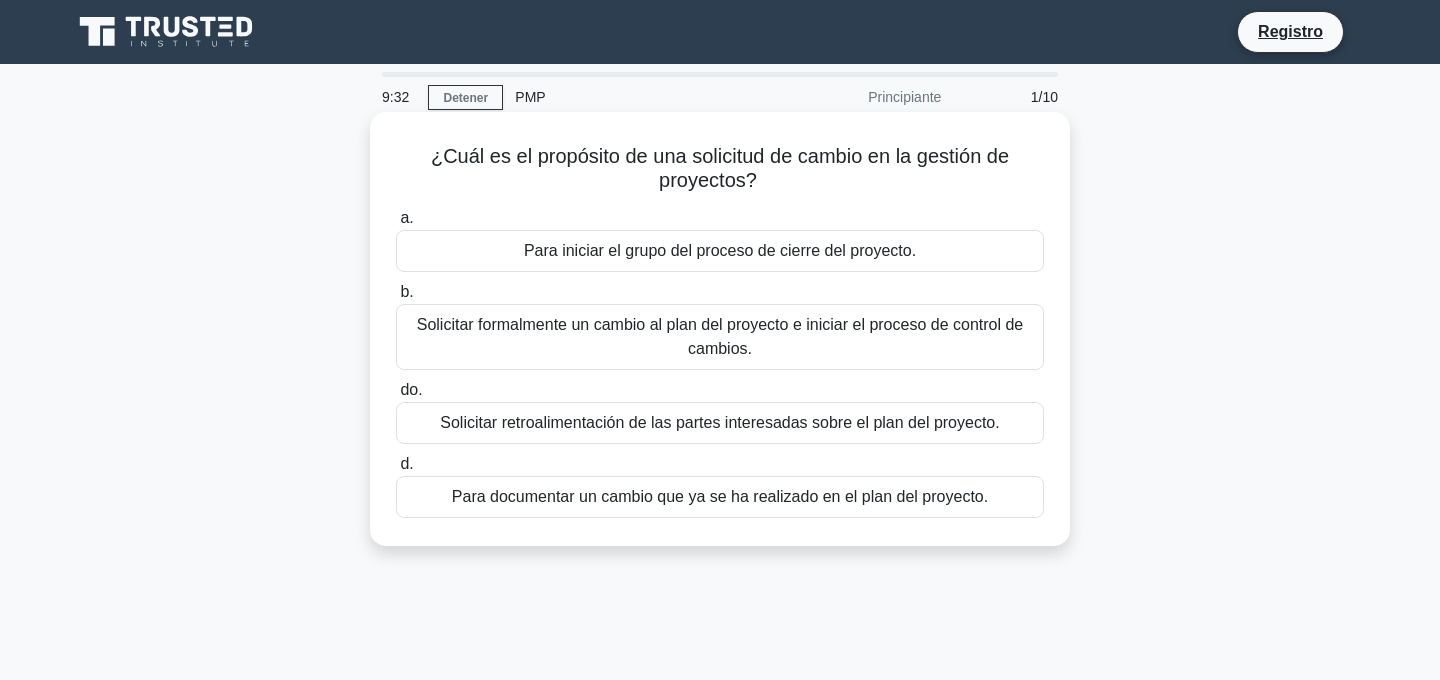 click on "Solicitar formalmente un cambio al plan del proyecto e iniciar el proceso de control de cambios." at bounding box center (720, 336) 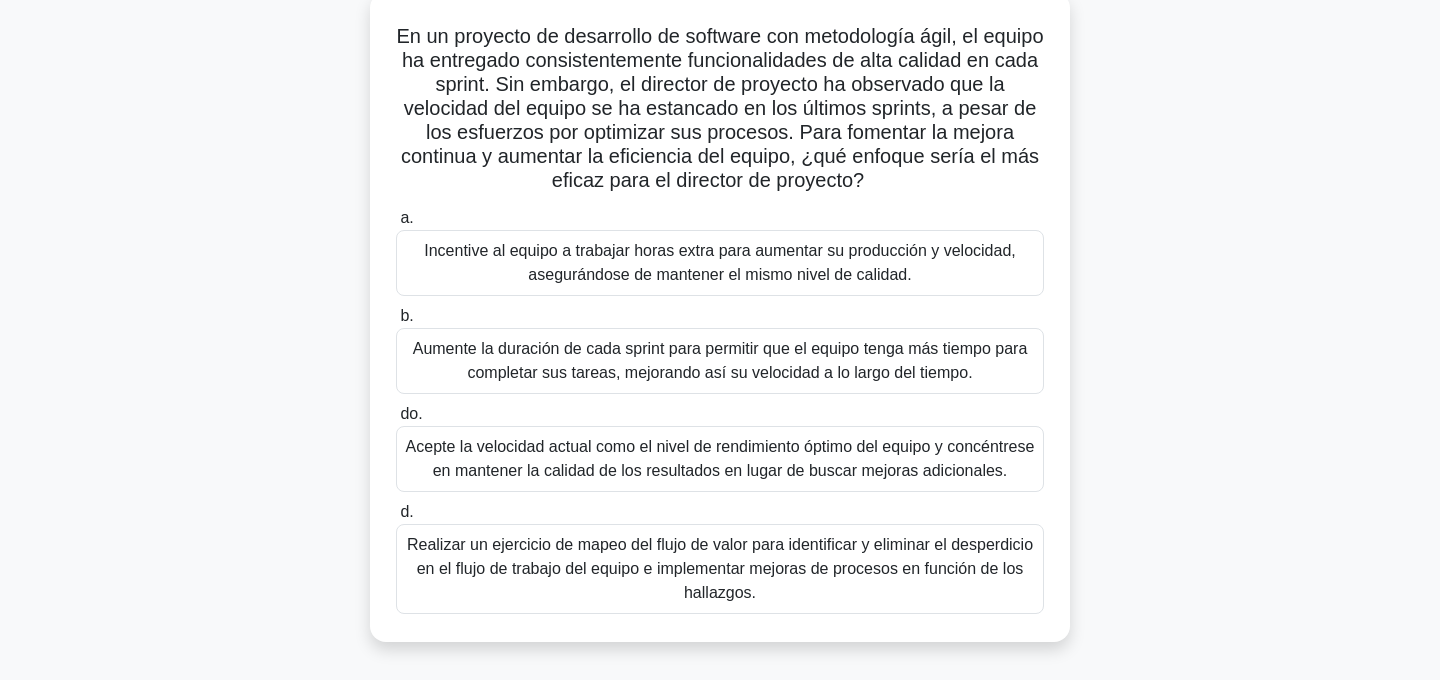 scroll, scrollTop: 141, scrollLeft: 0, axis: vertical 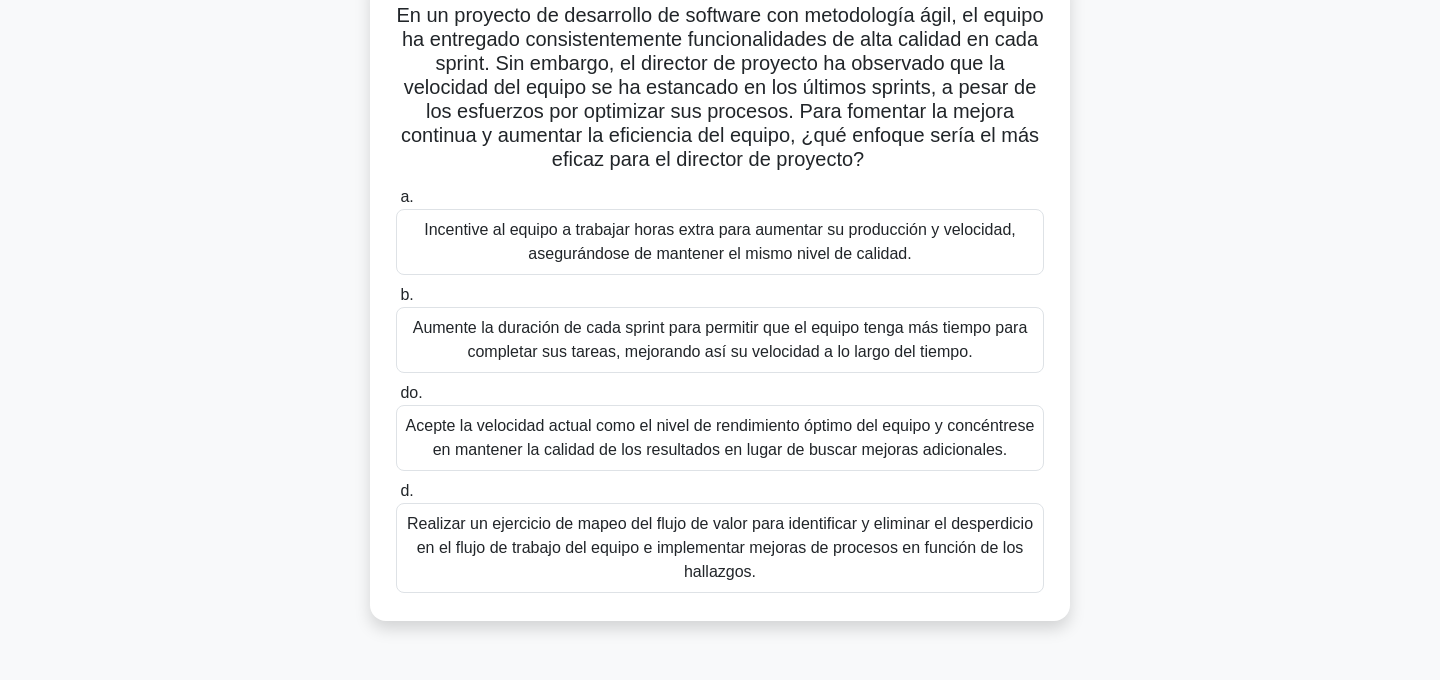 click on "Realizar un ejercicio de mapeo del flujo de valor para identificar y eliminar el desperdicio en el flujo de trabajo del equipo e implementar mejoras de procesos en función de los hallazgos." at bounding box center (720, 548) 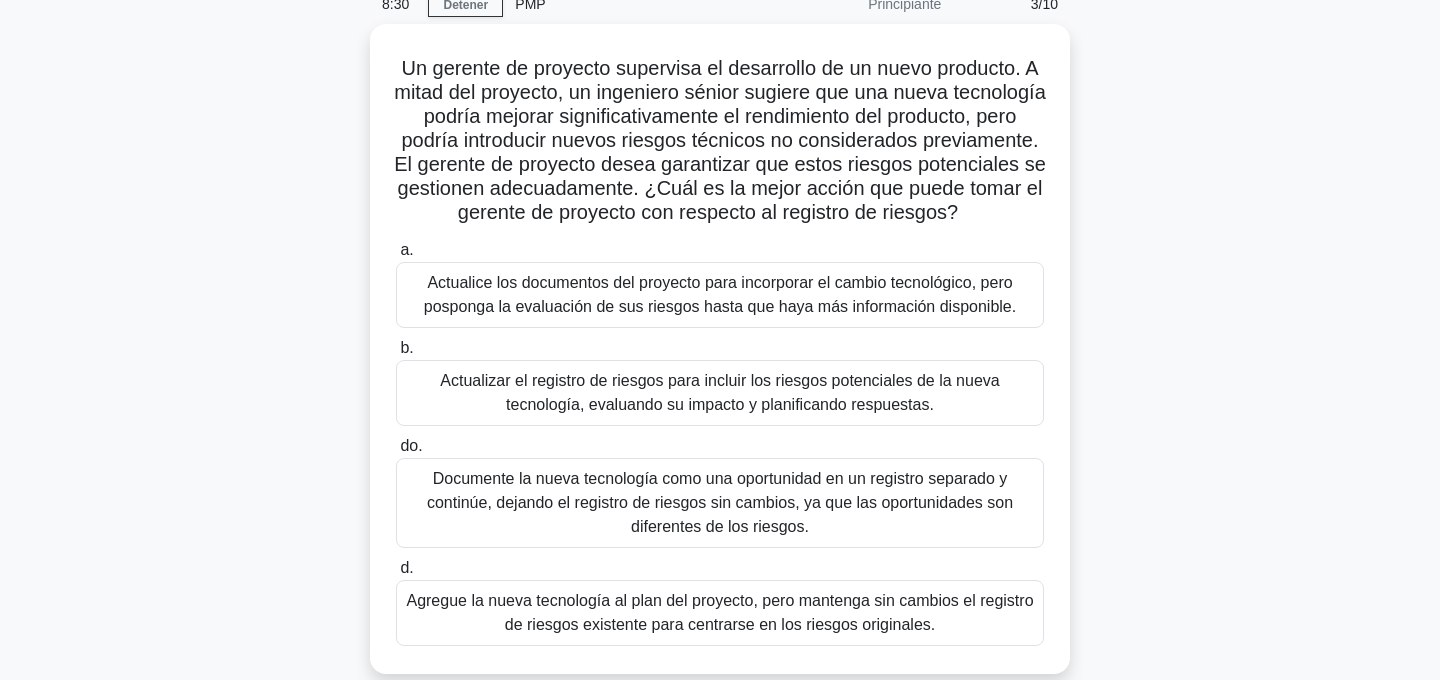 scroll, scrollTop: 117, scrollLeft: 0, axis: vertical 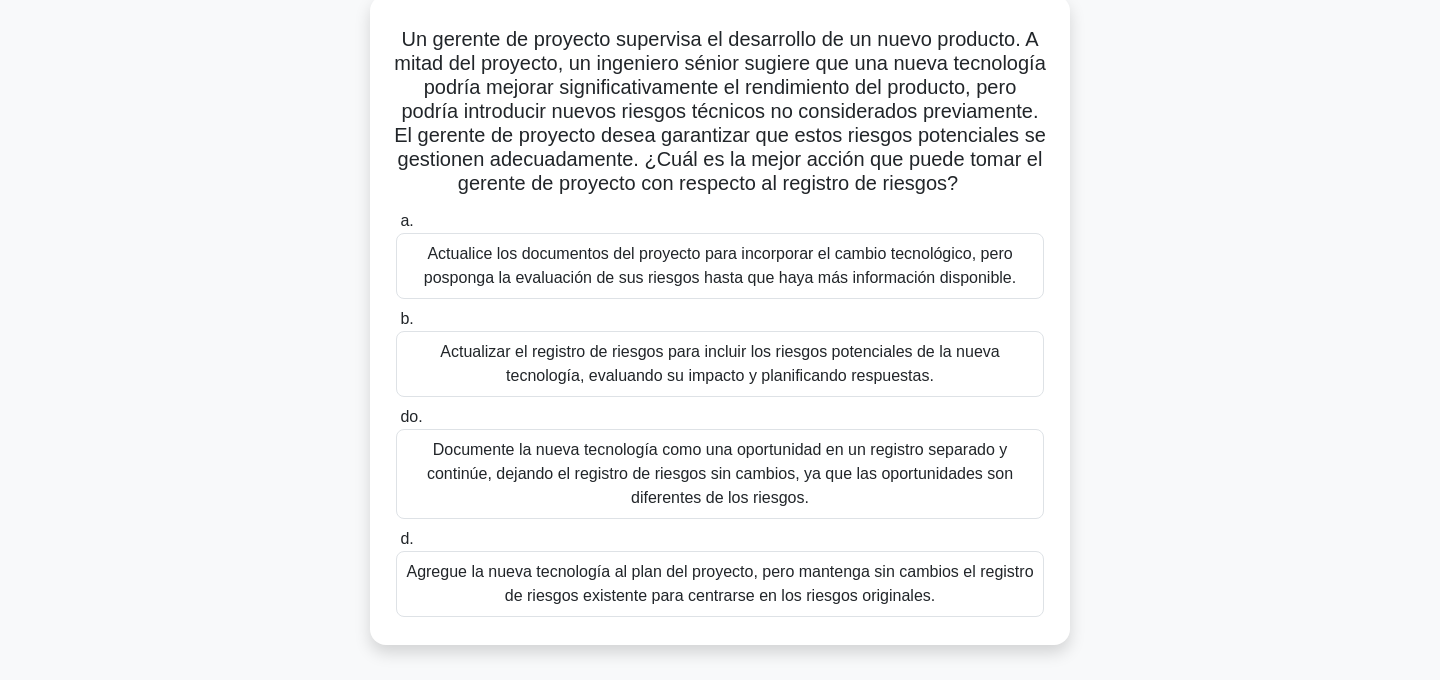 click on "Actualizar el registro de riesgos para incluir los riesgos potenciales de la nueva tecnología, evaluando su impacto y planificando respuestas." at bounding box center (720, 364) 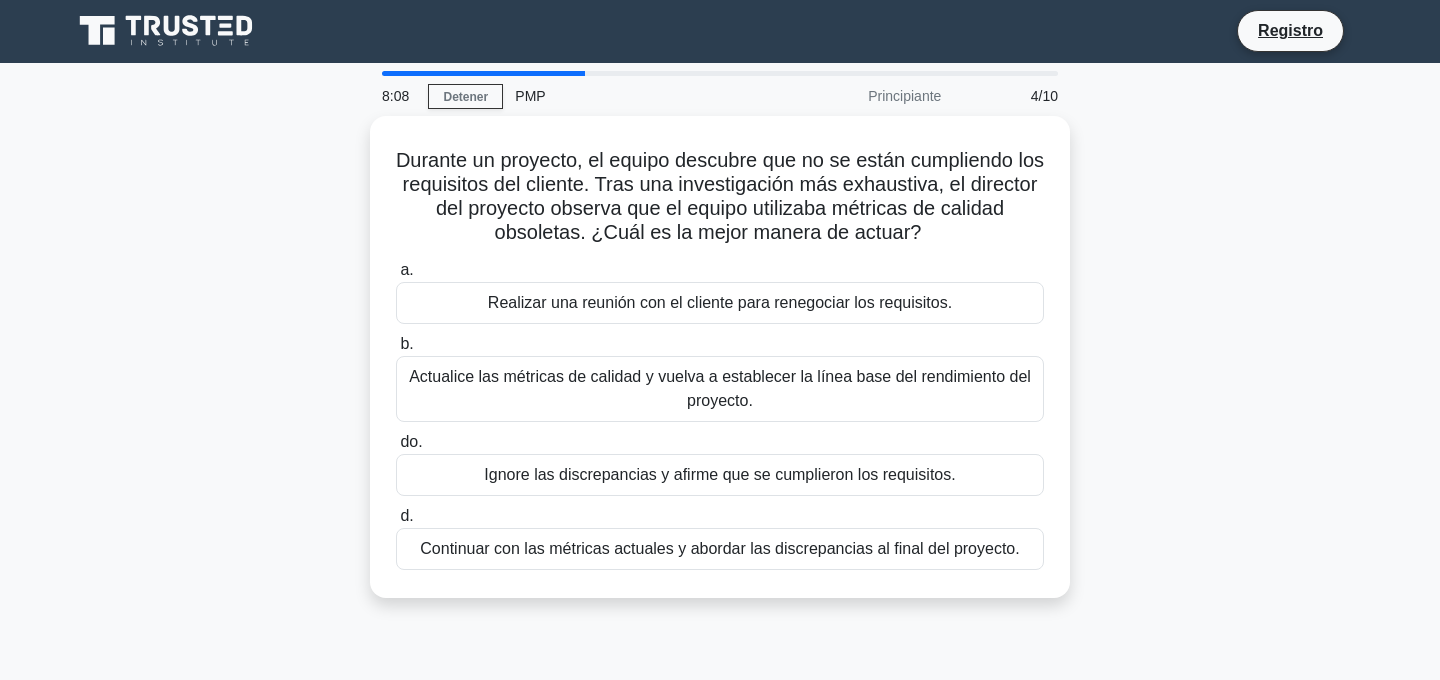 scroll, scrollTop: 0, scrollLeft: 0, axis: both 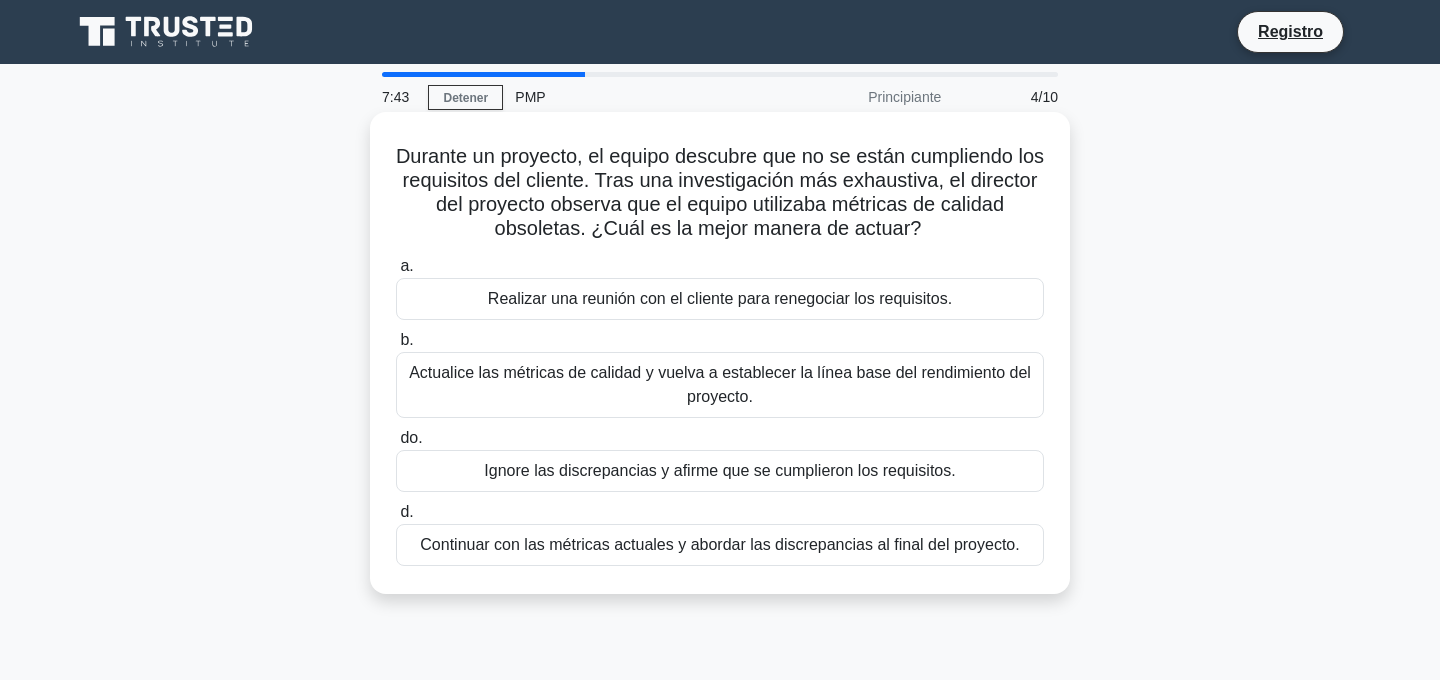 click on "Actualizar las métricas de calidad y volver a establecer la línea base del rendimiento del proyecto." at bounding box center (720, 384) 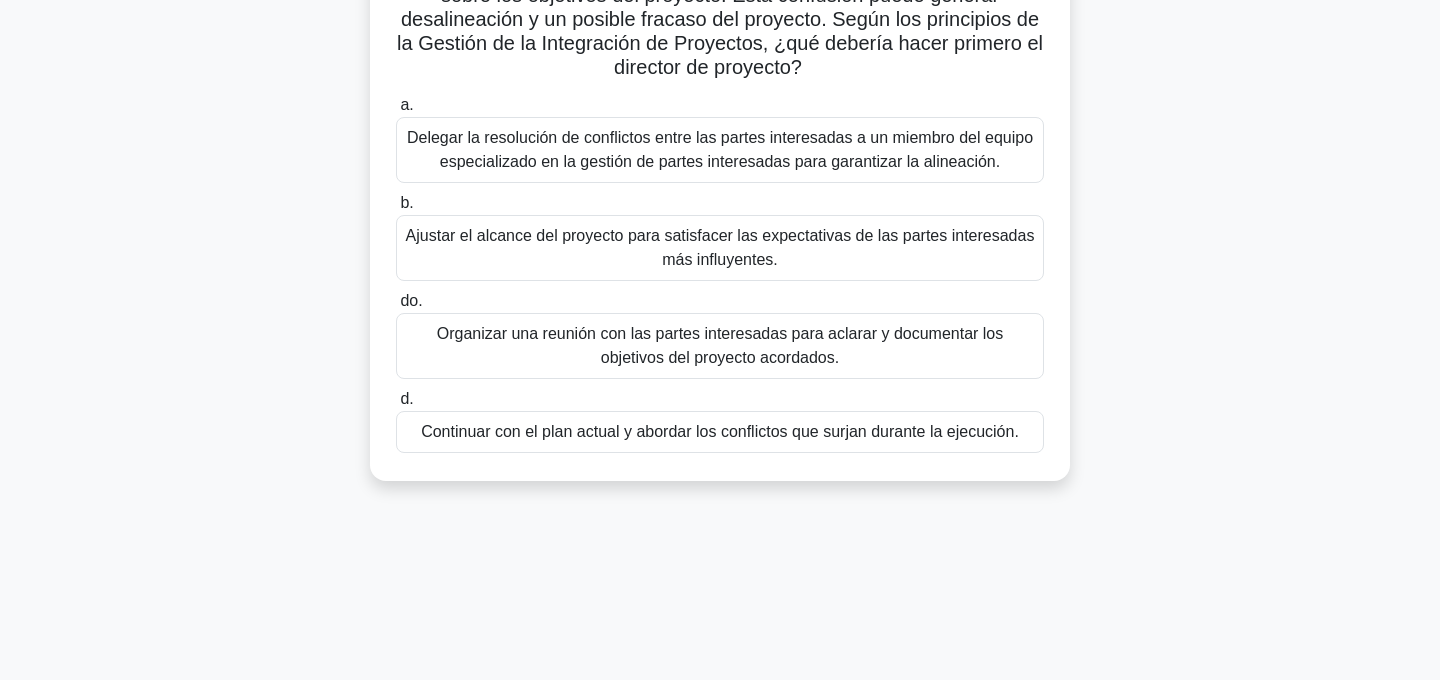scroll, scrollTop: 243, scrollLeft: 0, axis: vertical 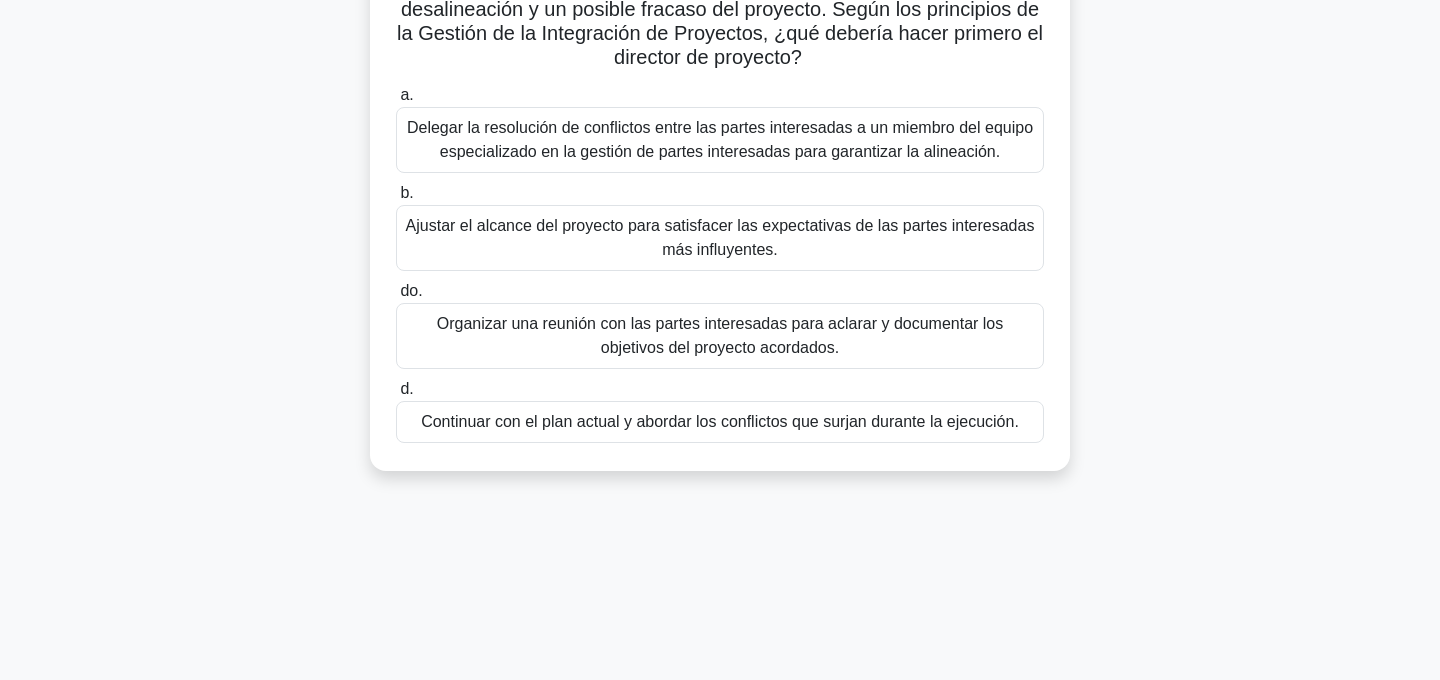 click on "Organizar una reunión con las partes interesadas para aclarar y documentar los objetivos del proyecto acordados." at bounding box center (720, 336) 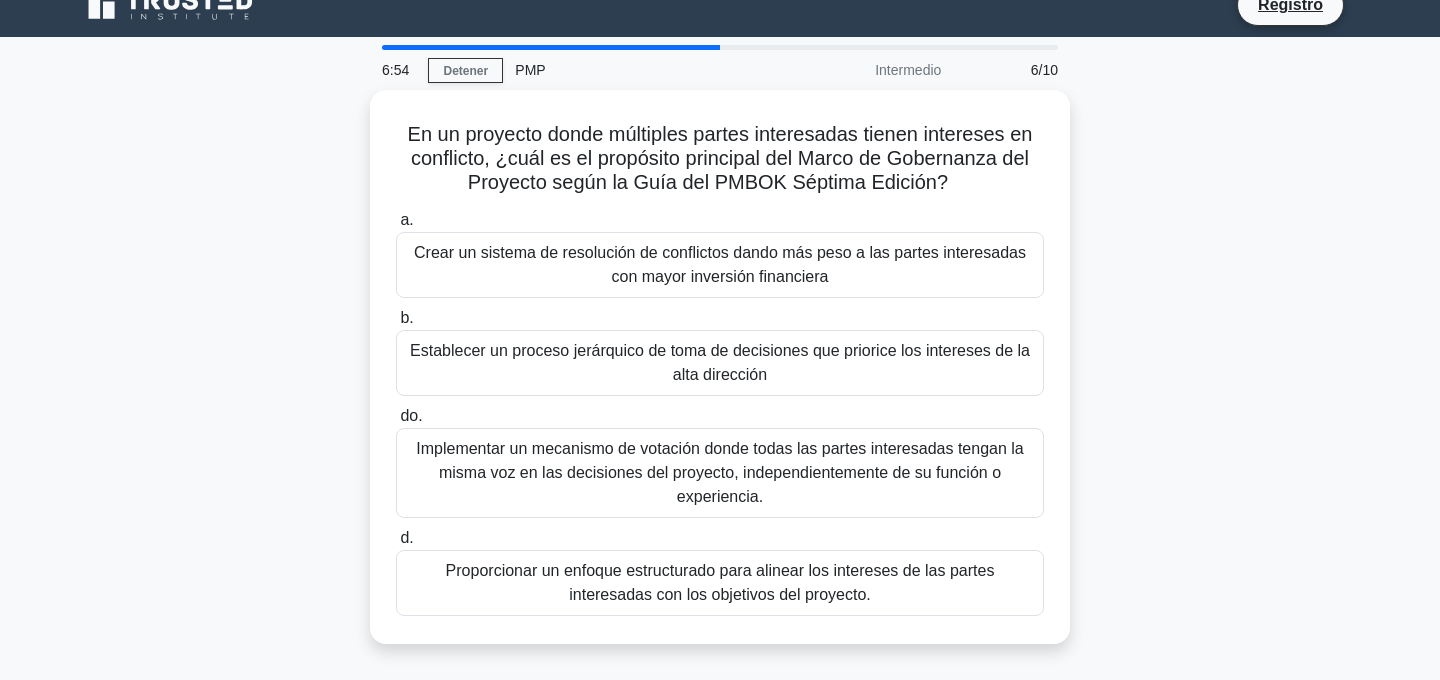 scroll, scrollTop: 43, scrollLeft: 0, axis: vertical 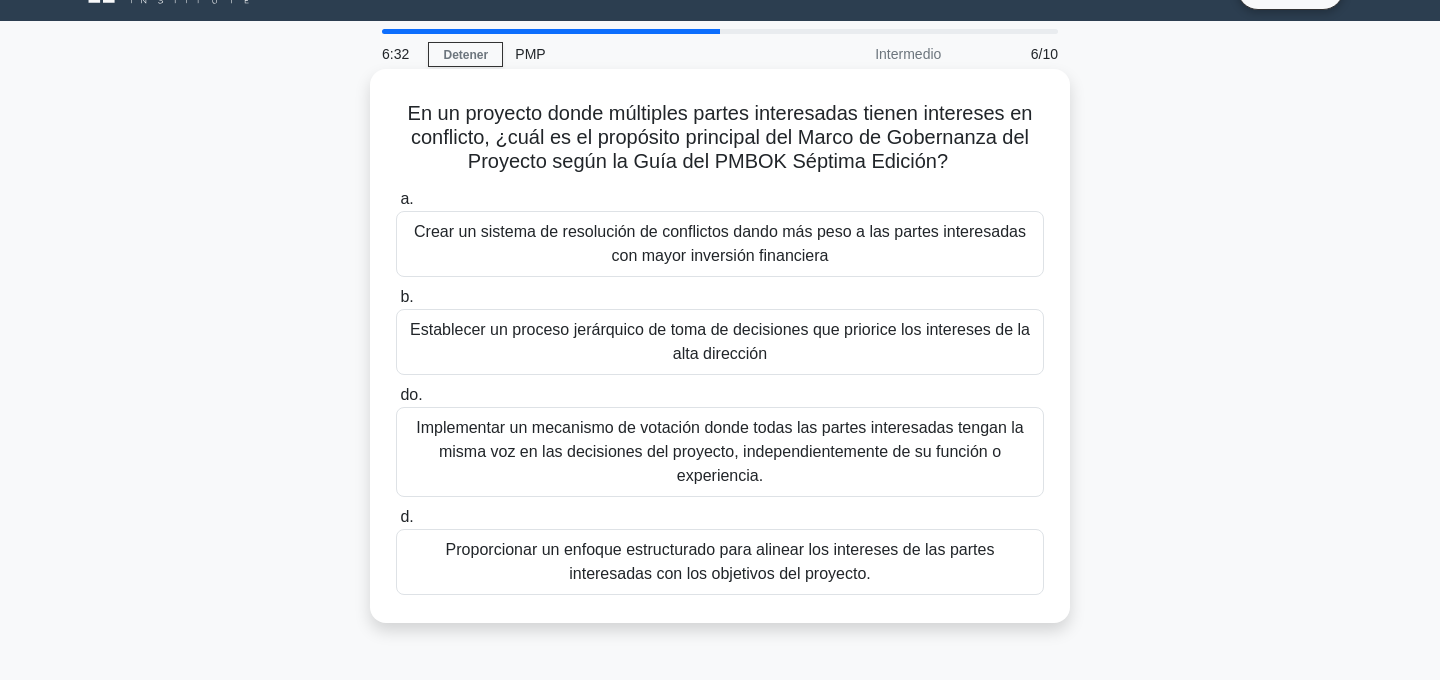 click on "Crear un sistema de resolución de conflictos dando más peso a las partes interesadas con mayor inversión financiera" at bounding box center [720, 244] 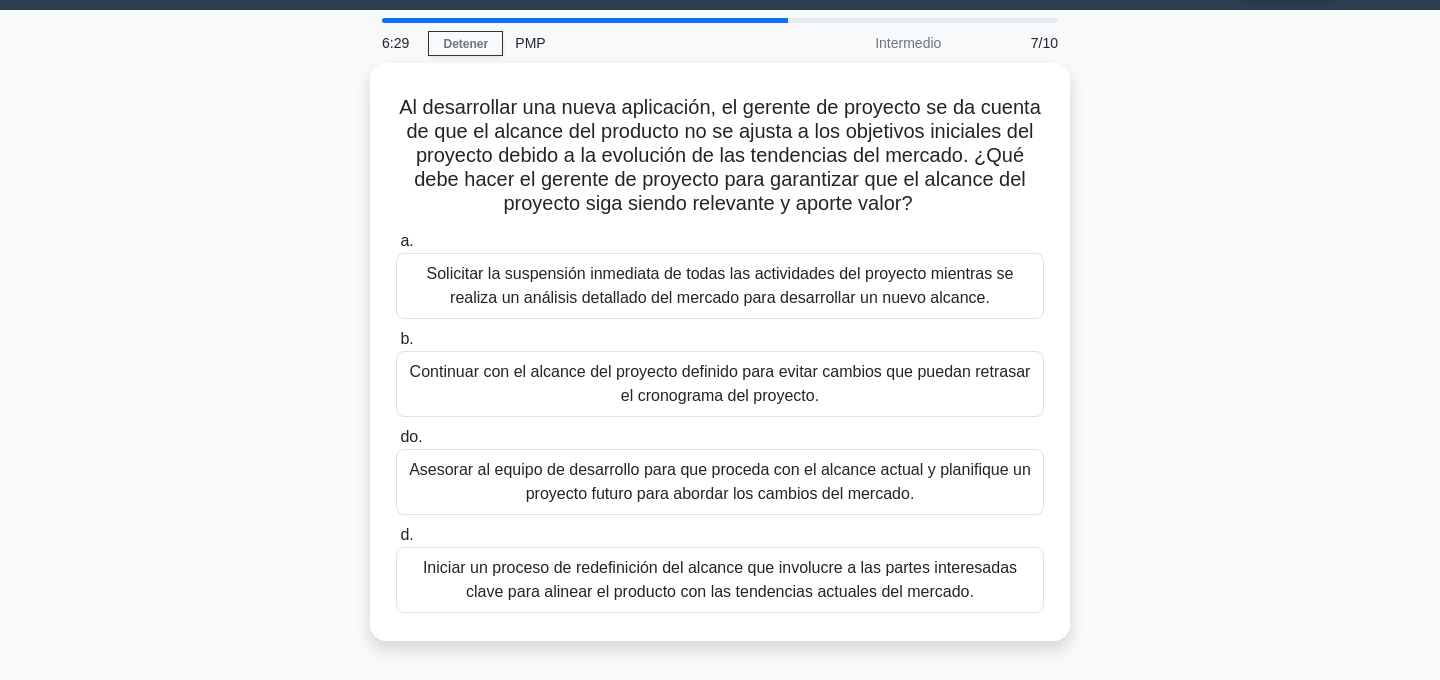 scroll, scrollTop: 57, scrollLeft: 0, axis: vertical 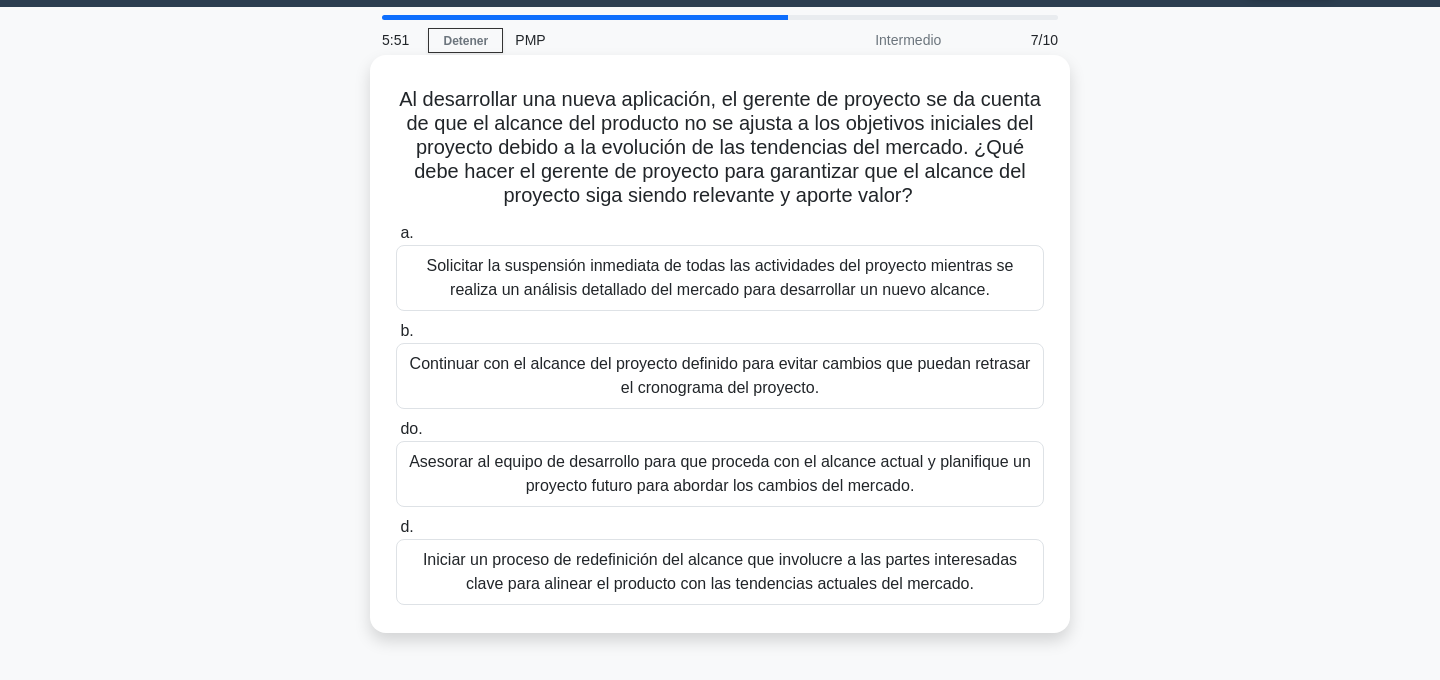 click on "Iniciar un proceso de redefinición del alcance que involucre a las partes interesadas clave para alinear el producto con las tendencias actuales del mercado." at bounding box center (720, 571) 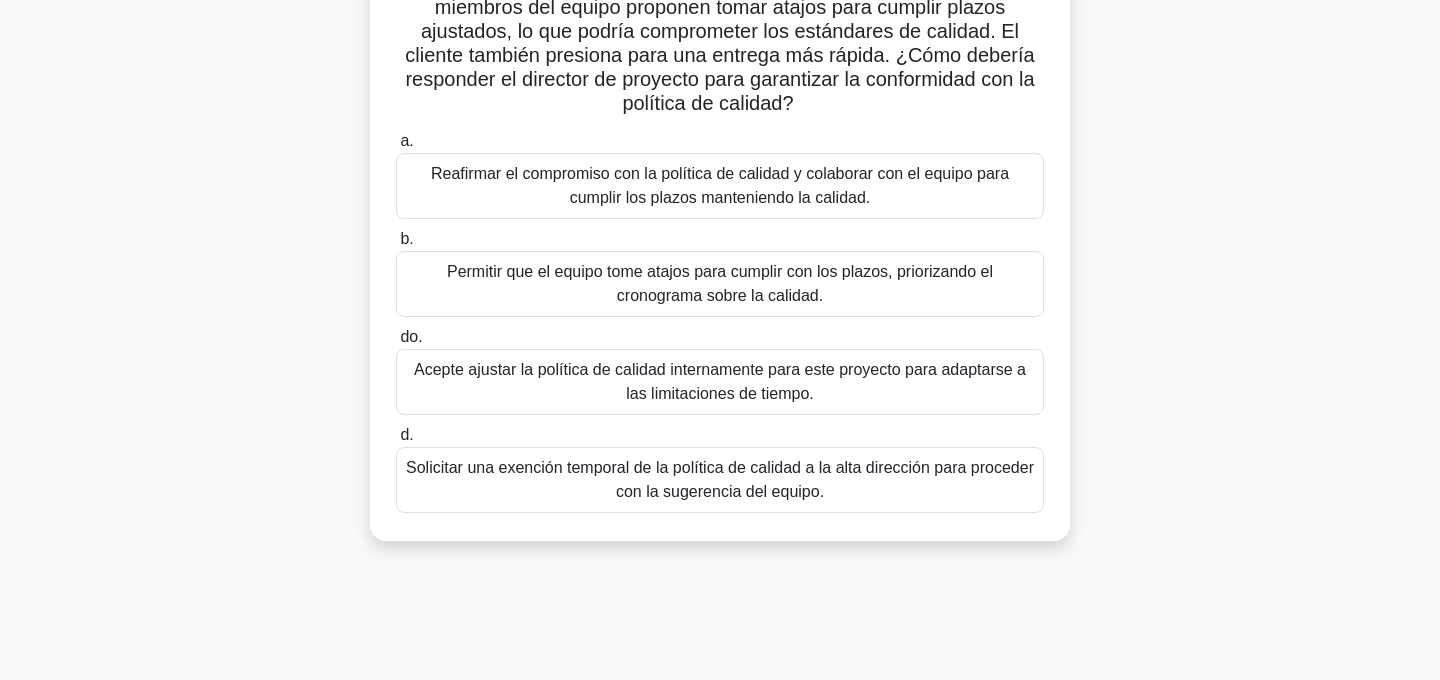 scroll, scrollTop: 228, scrollLeft: 0, axis: vertical 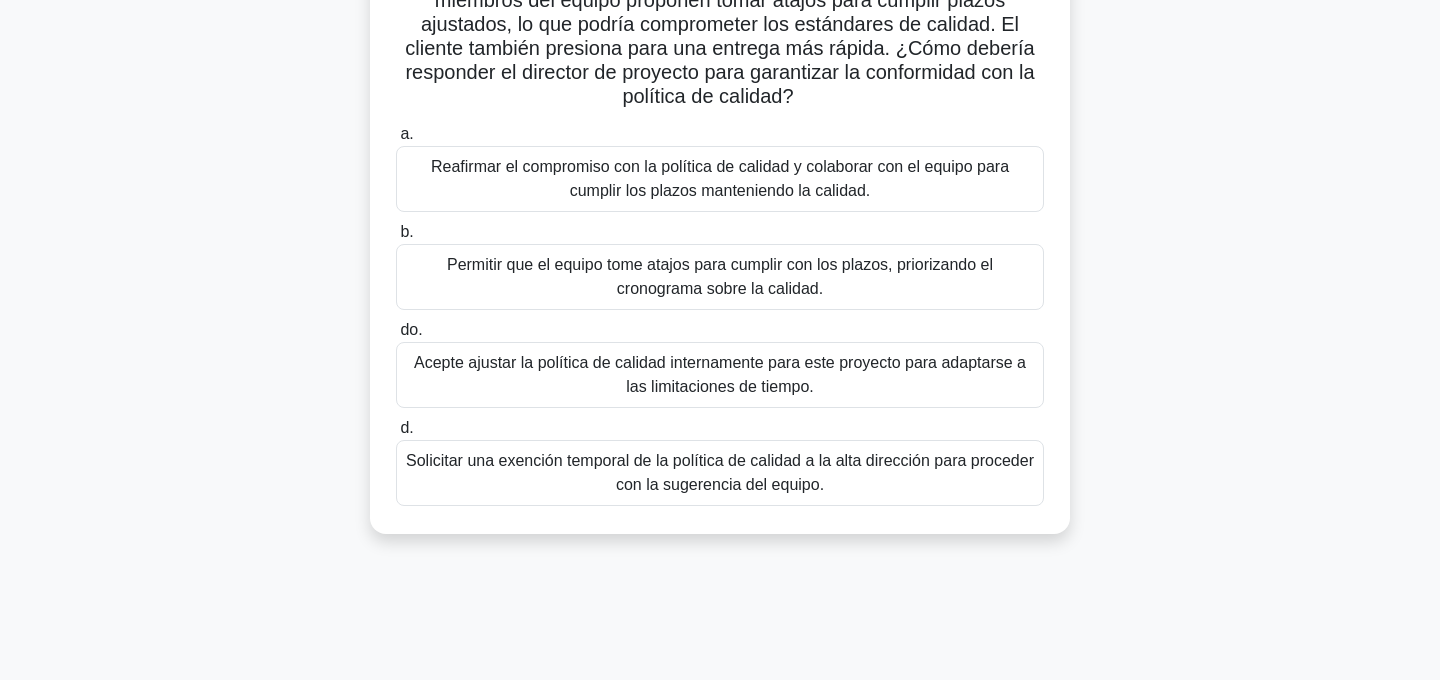 click on "Reafirmar el compromiso con la política de calidad y colaborar con el equipo para cumplir los plazos manteniendo la calidad." at bounding box center (720, 178) 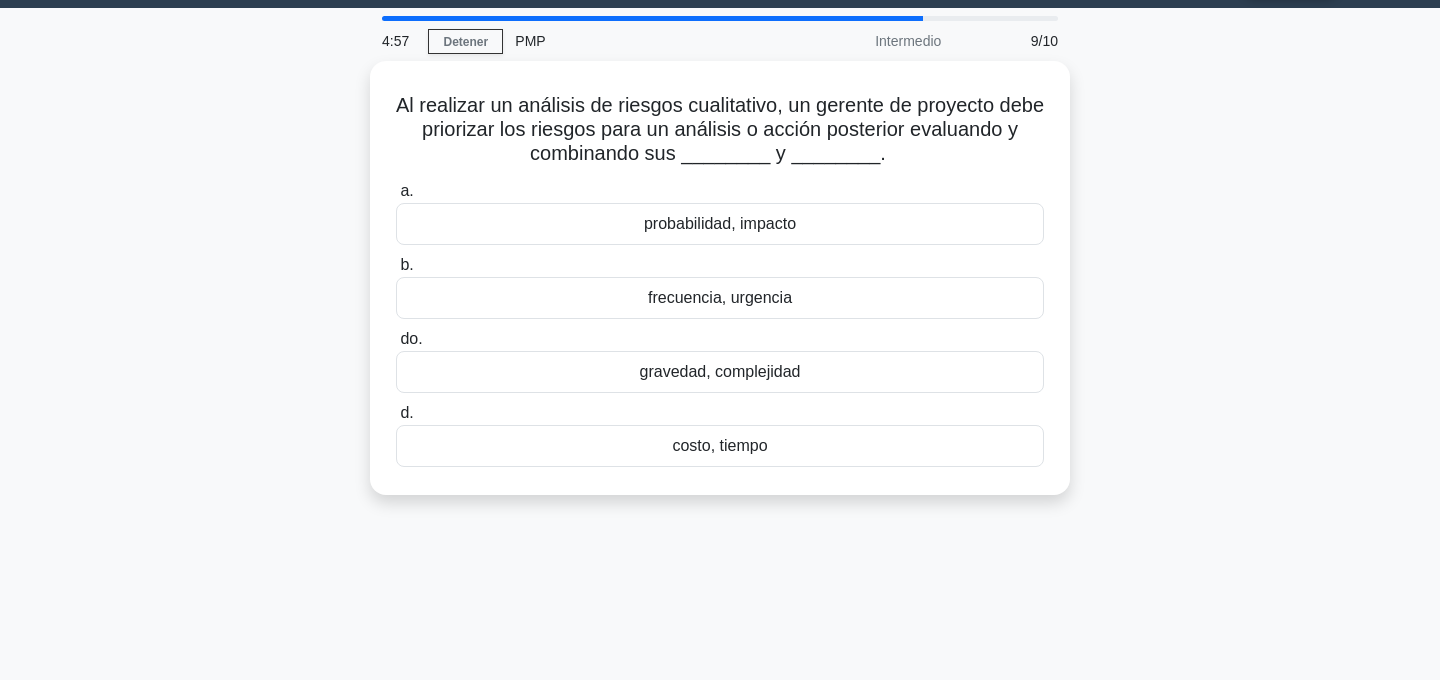 scroll, scrollTop: 0, scrollLeft: 0, axis: both 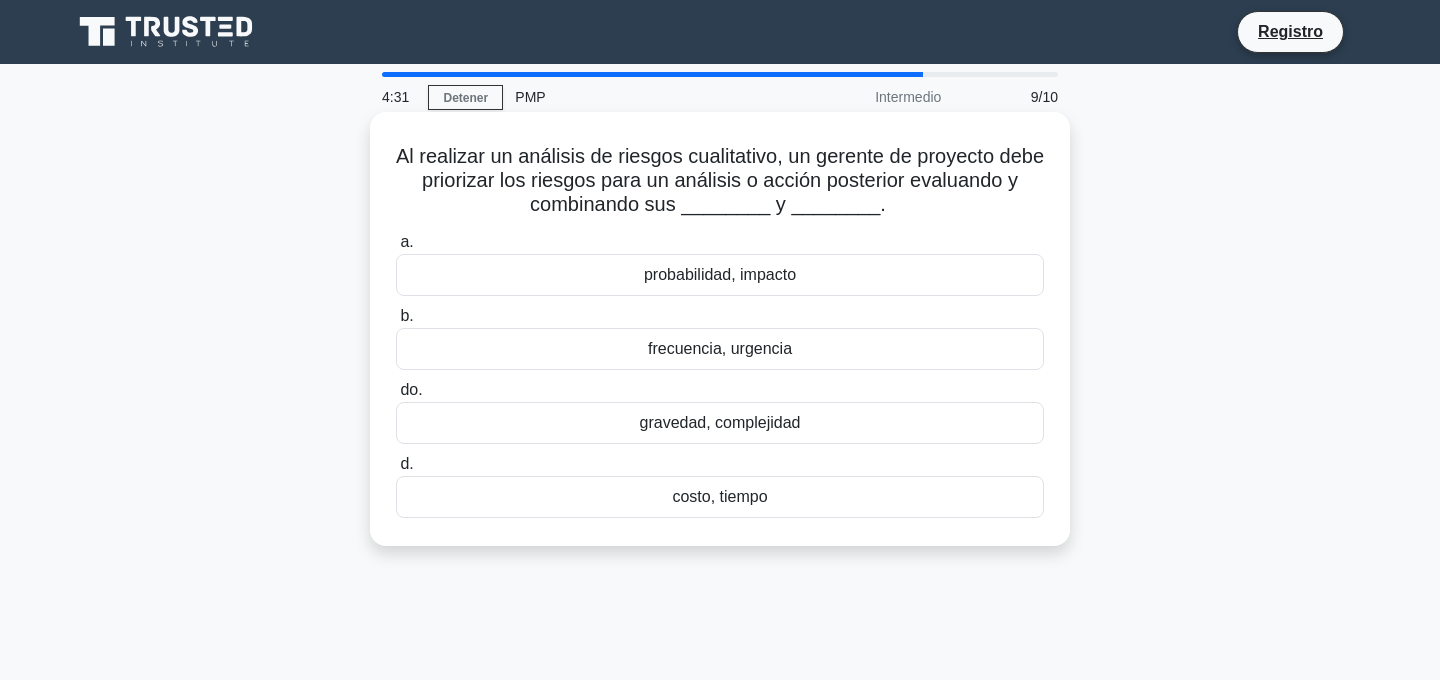click on "costo, tiempo" at bounding box center [720, 497] 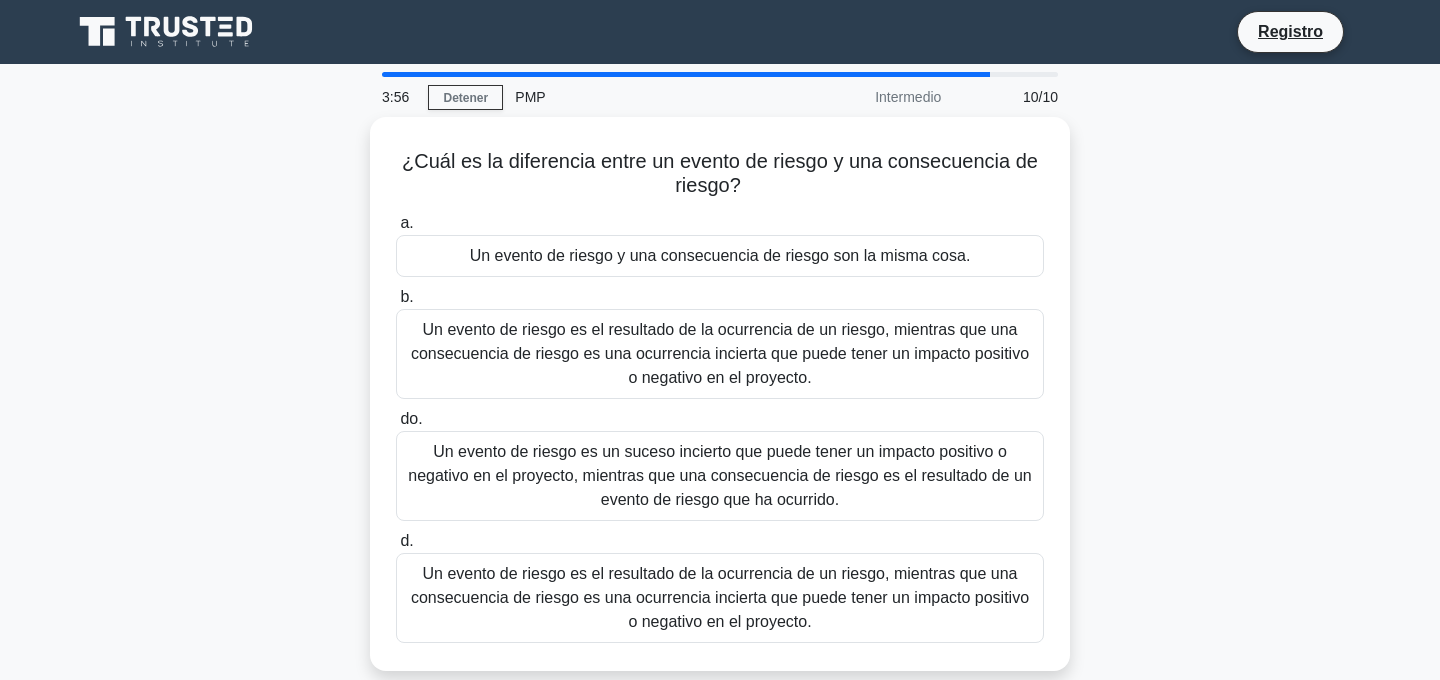 scroll, scrollTop: 57, scrollLeft: 0, axis: vertical 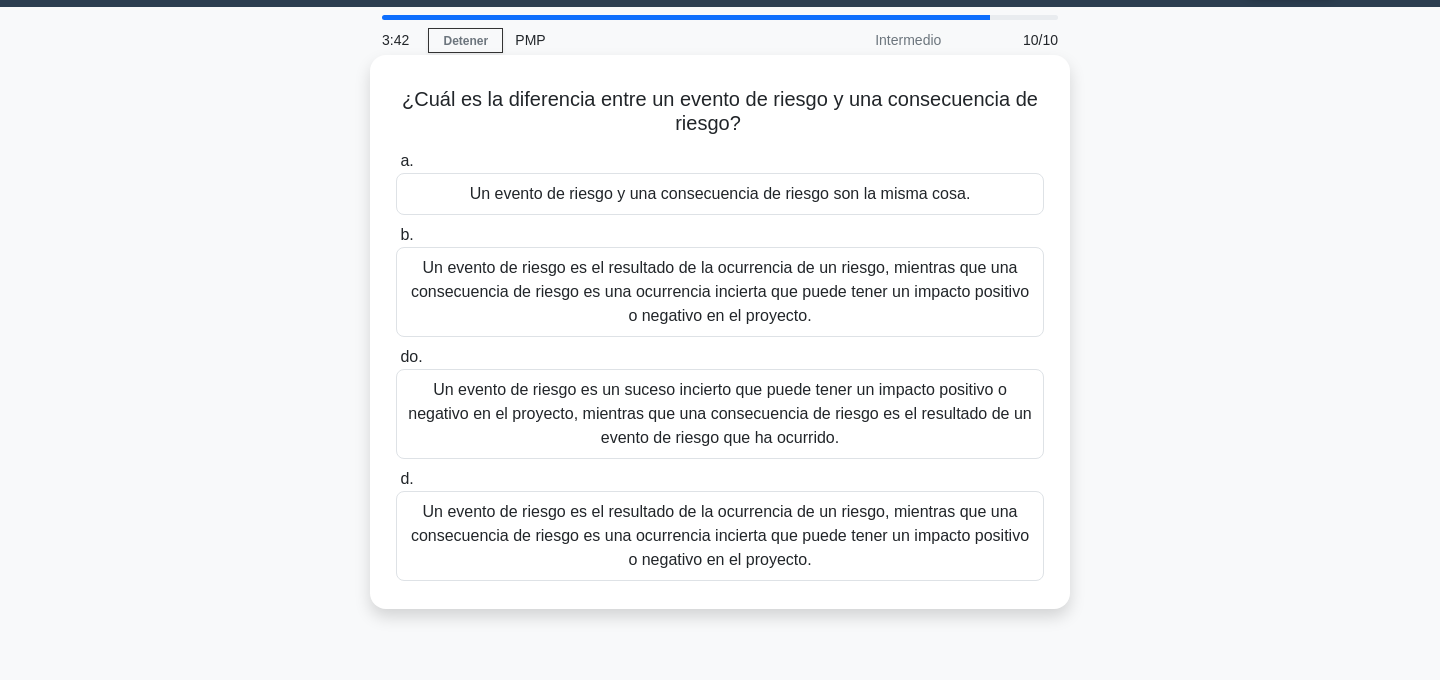 click on "Un evento de riesgo es el resultado de la ocurrencia de un riesgo, mientras que una consecuencia de riesgo es una ocurrencia incierta que puede tener un impacto positivo o negativo en el proyecto." at bounding box center (720, 535) 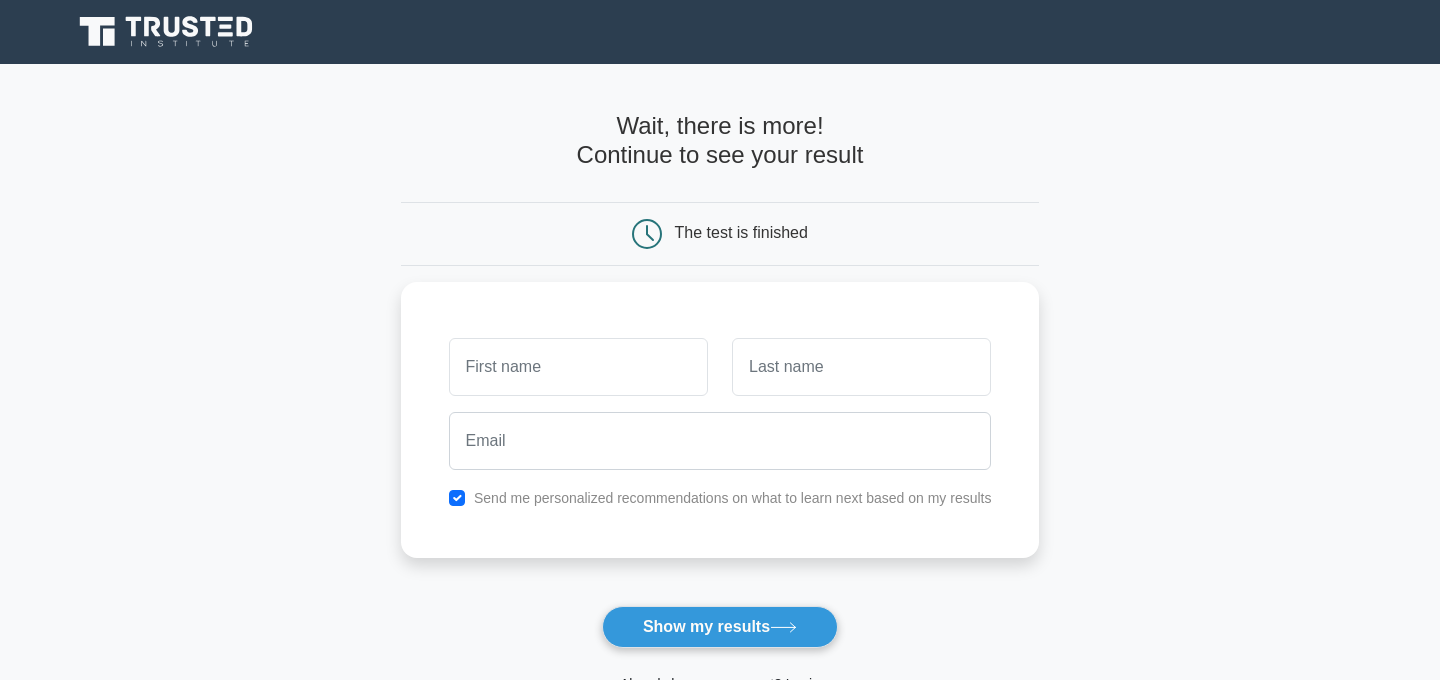 scroll, scrollTop: 0, scrollLeft: 0, axis: both 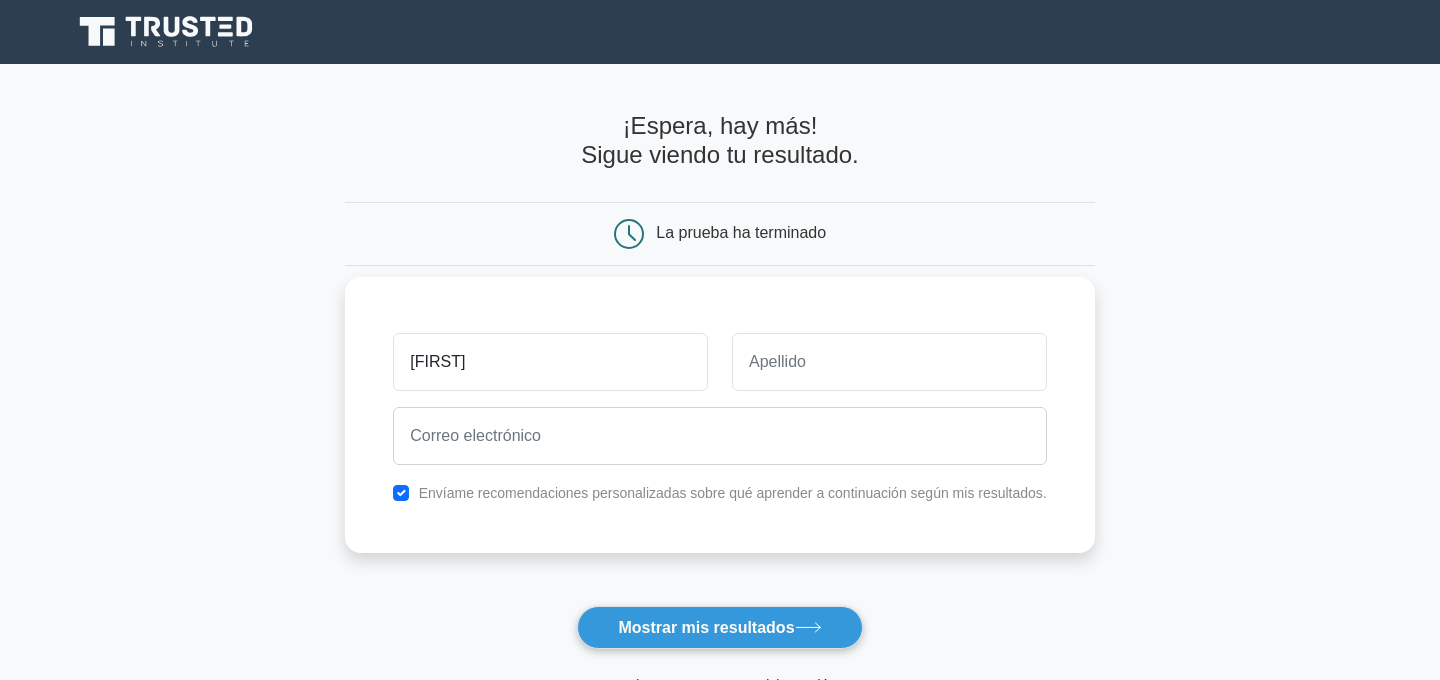 type on "[FIRST]" 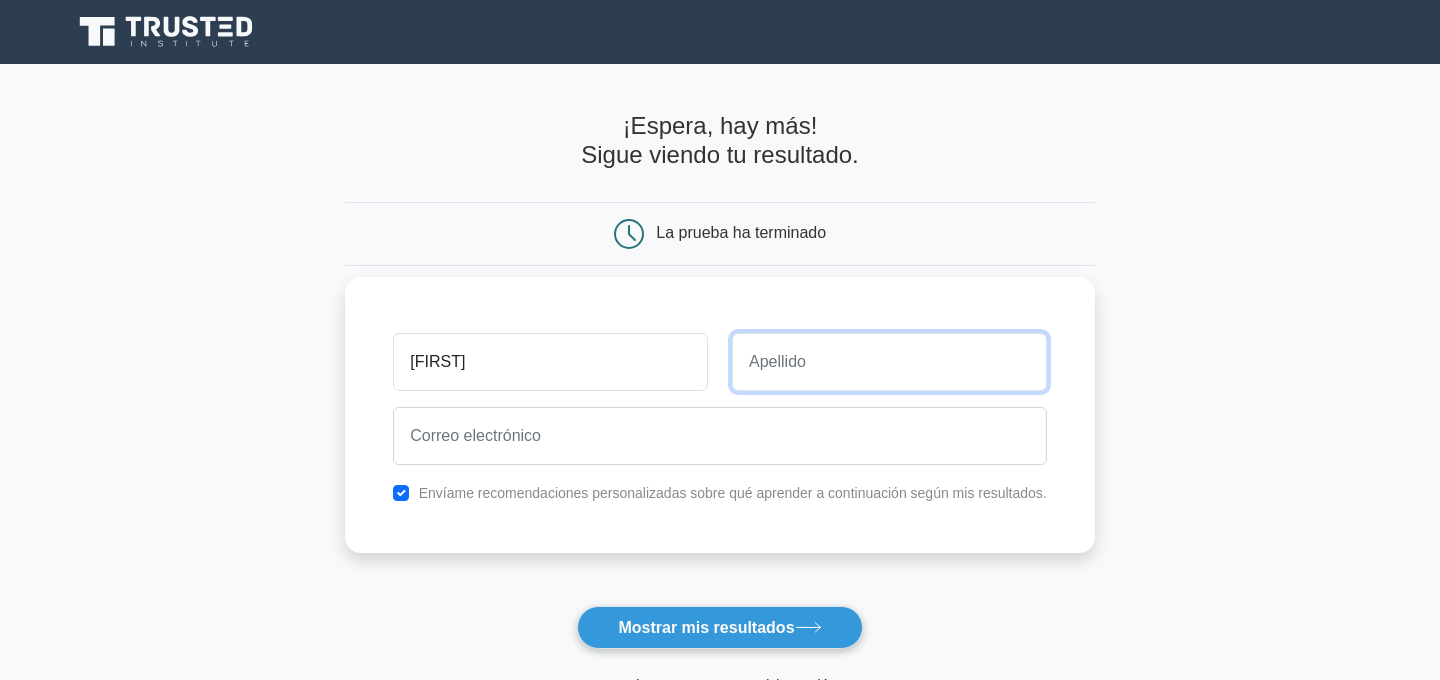 click at bounding box center [889, 362] 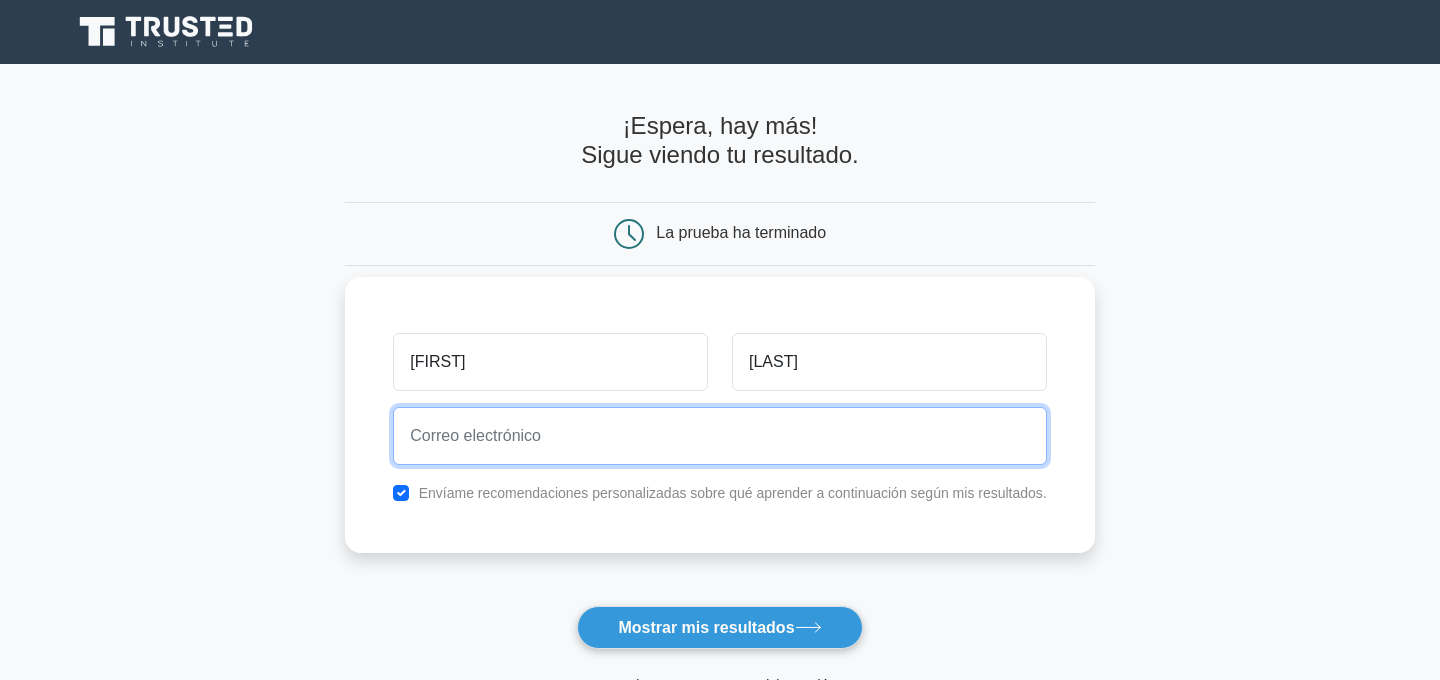 click at bounding box center (720, 436) 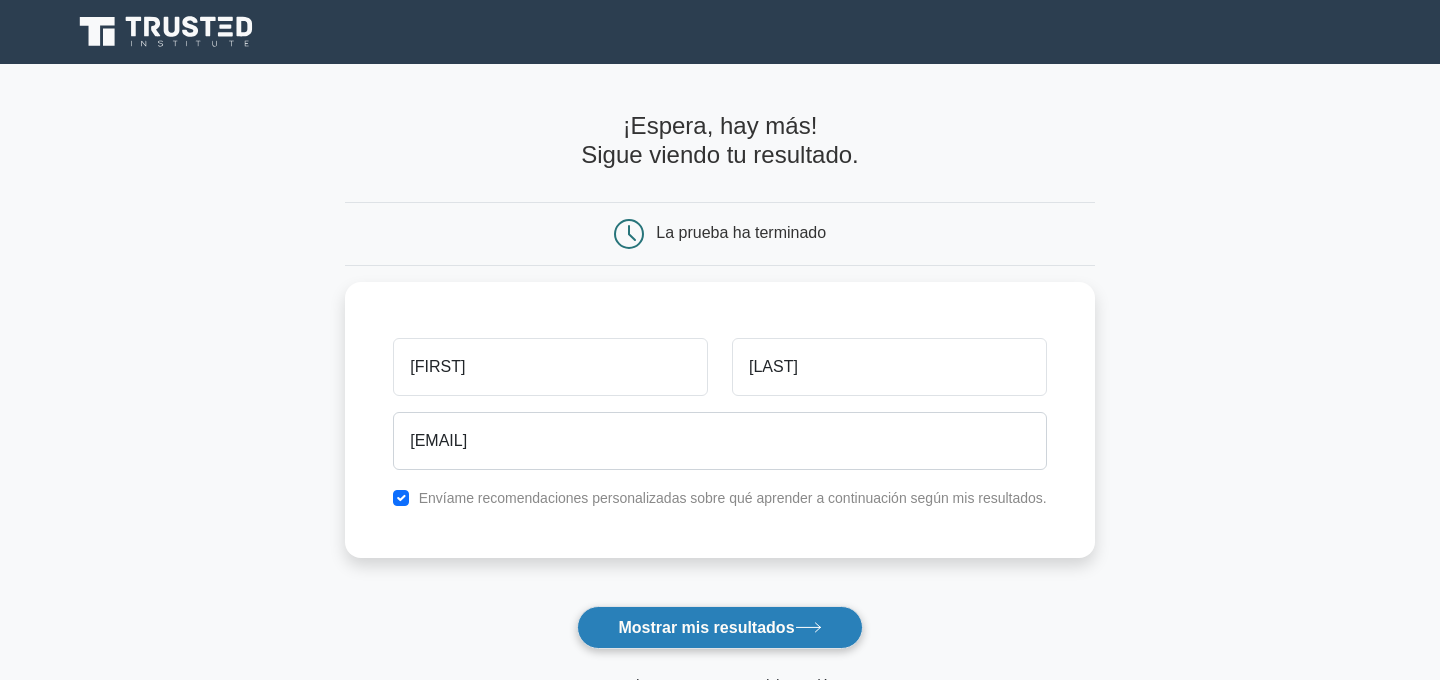 click on "Mostrar mis resultados" at bounding box center [706, 627] 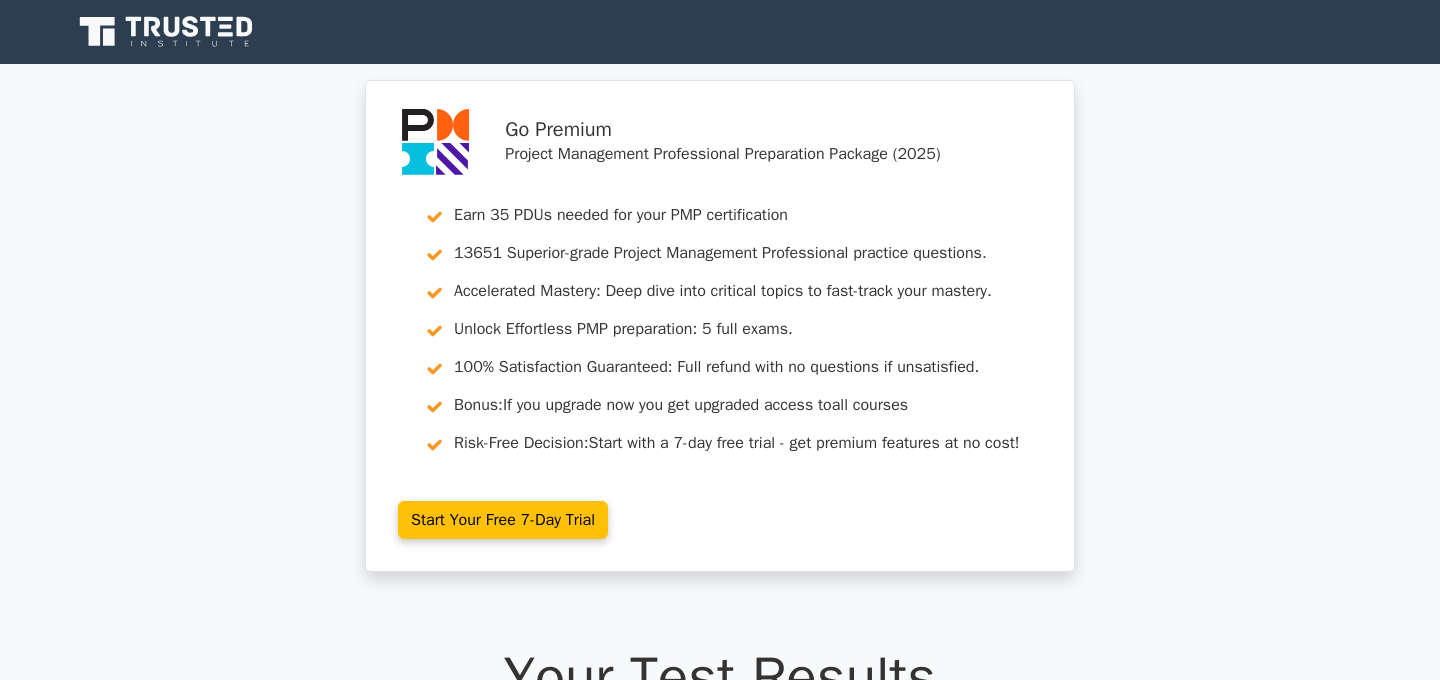 scroll, scrollTop: 0, scrollLeft: 0, axis: both 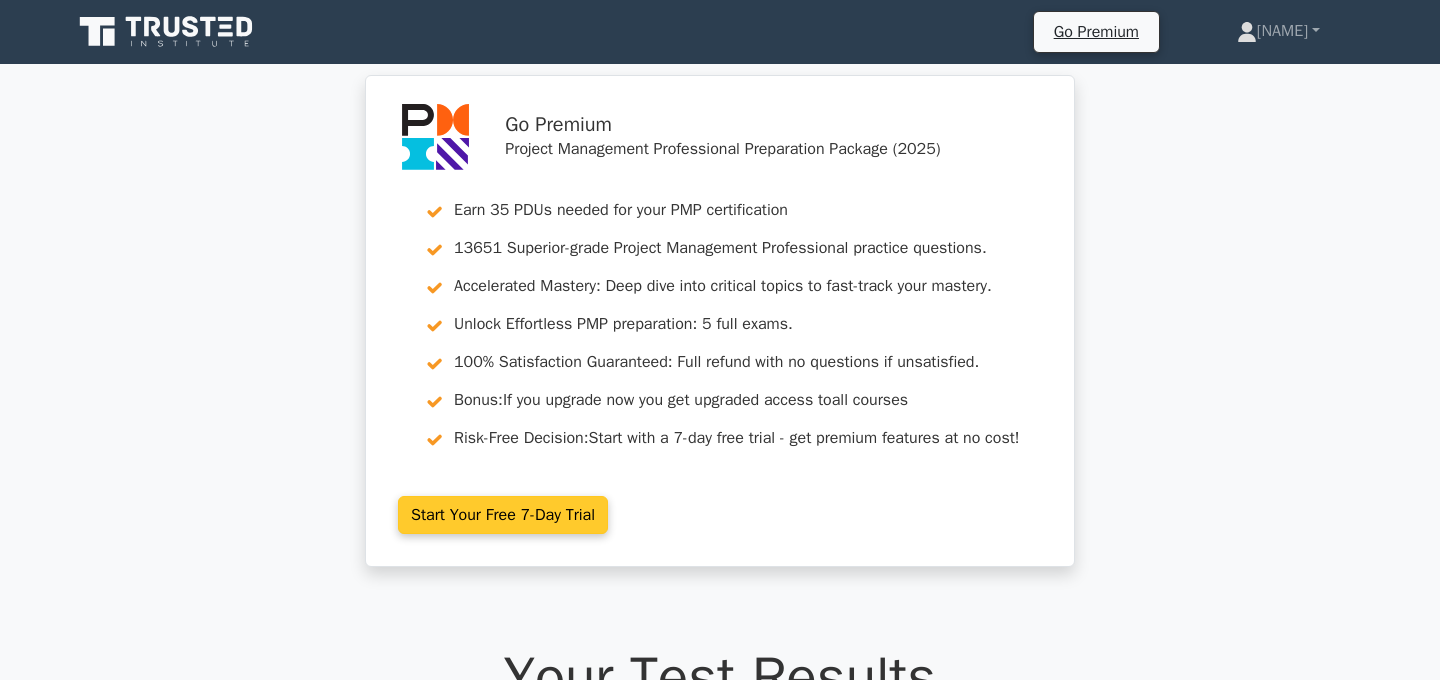 click on "Start Your Free 7-Day Trial" at bounding box center [503, 515] 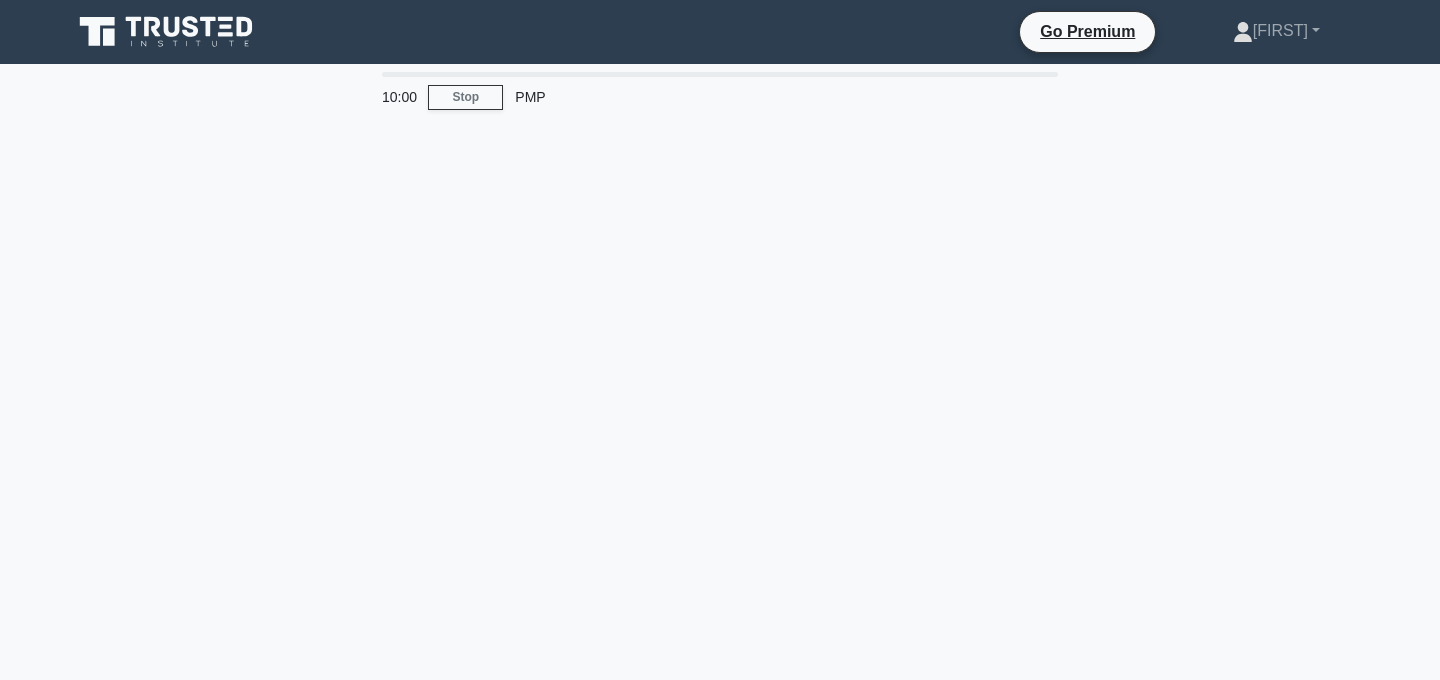 scroll, scrollTop: 57, scrollLeft: 0, axis: vertical 